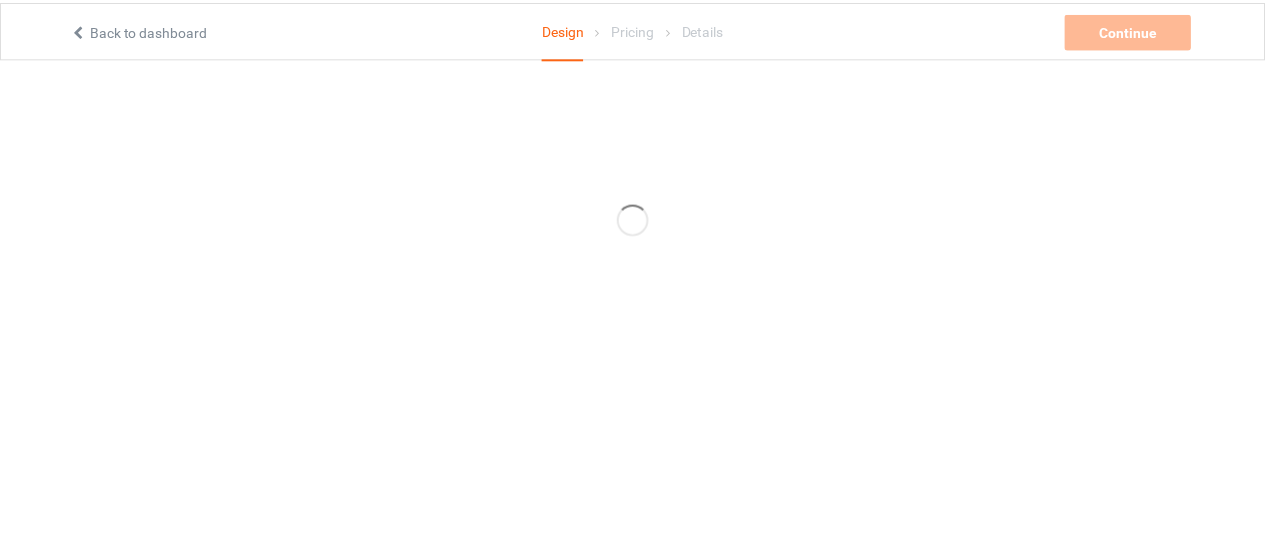scroll, scrollTop: 0, scrollLeft: 0, axis: both 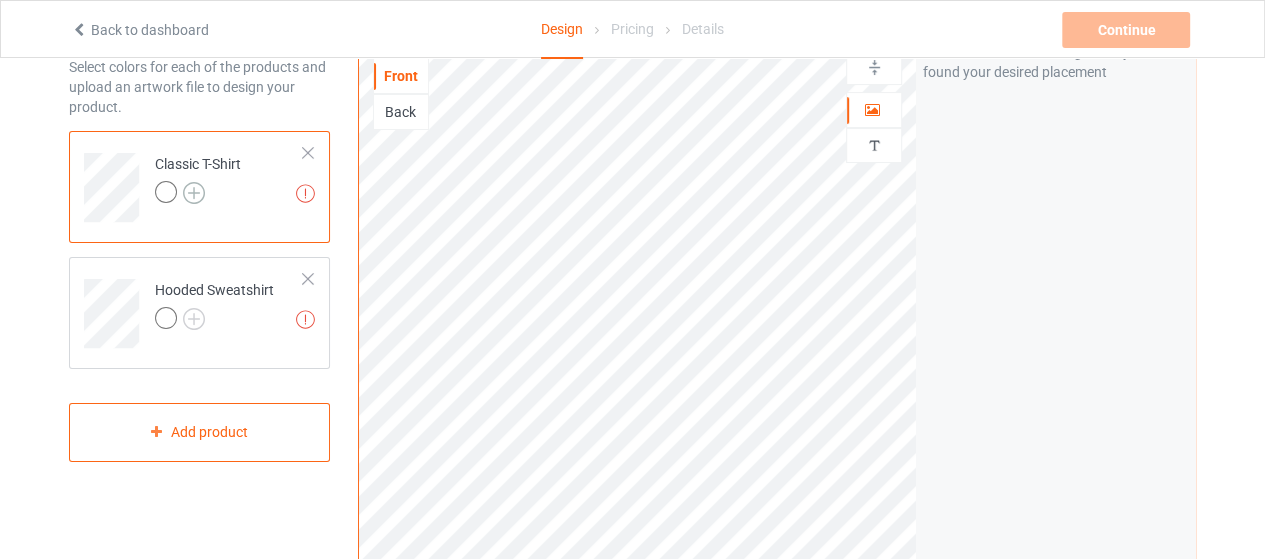 click at bounding box center [194, 193] 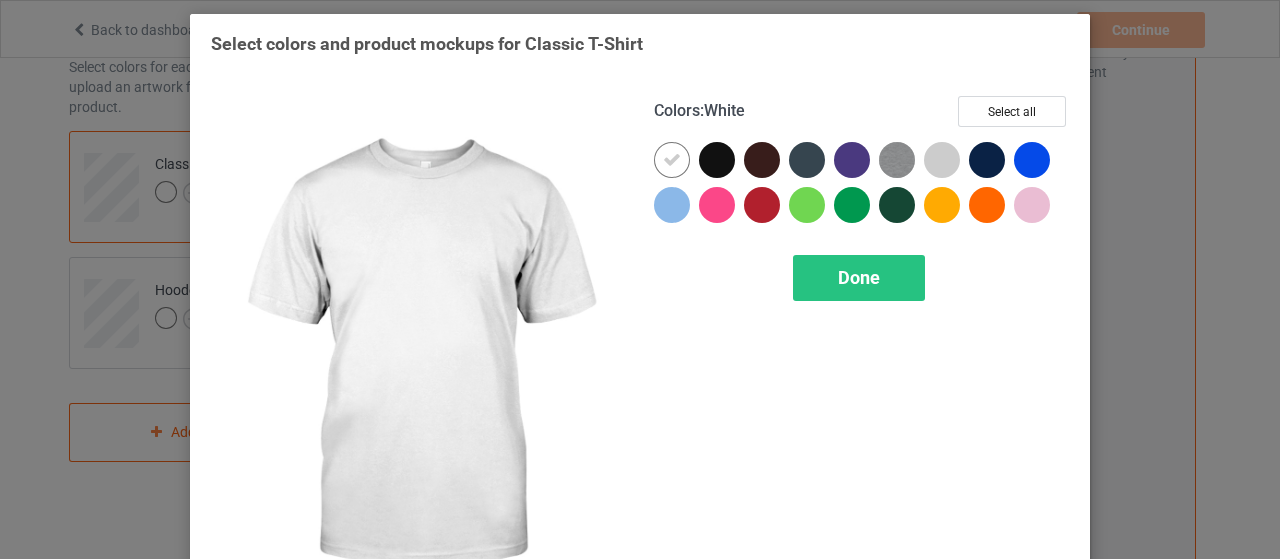 click on "Colors :  White Select all Done" at bounding box center [861, 355] 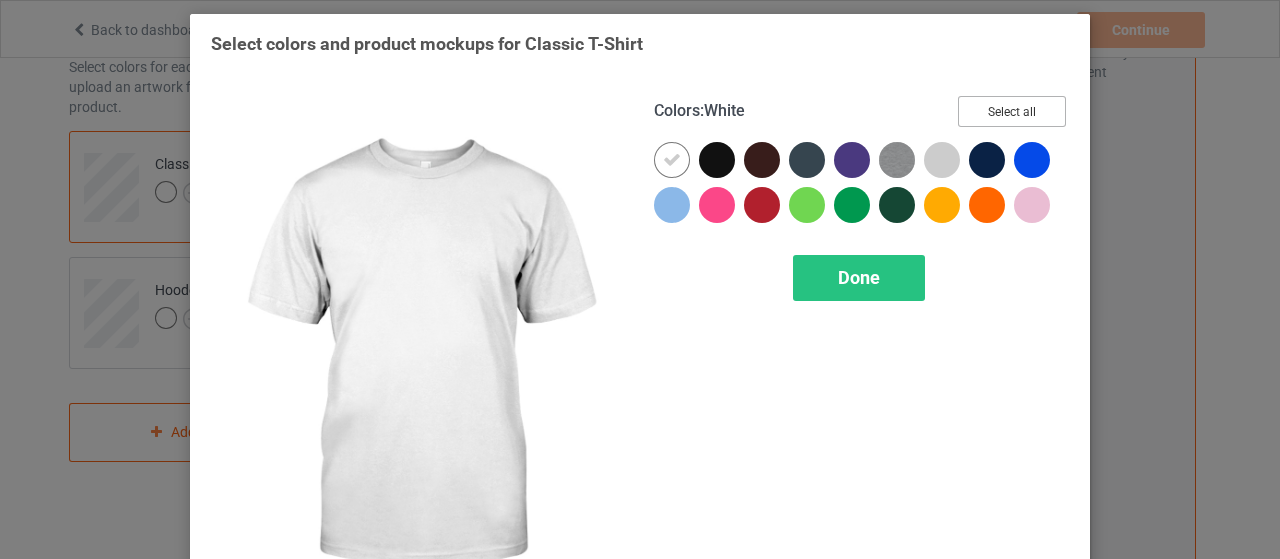 click on "Select all" at bounding box center [1012, 111] 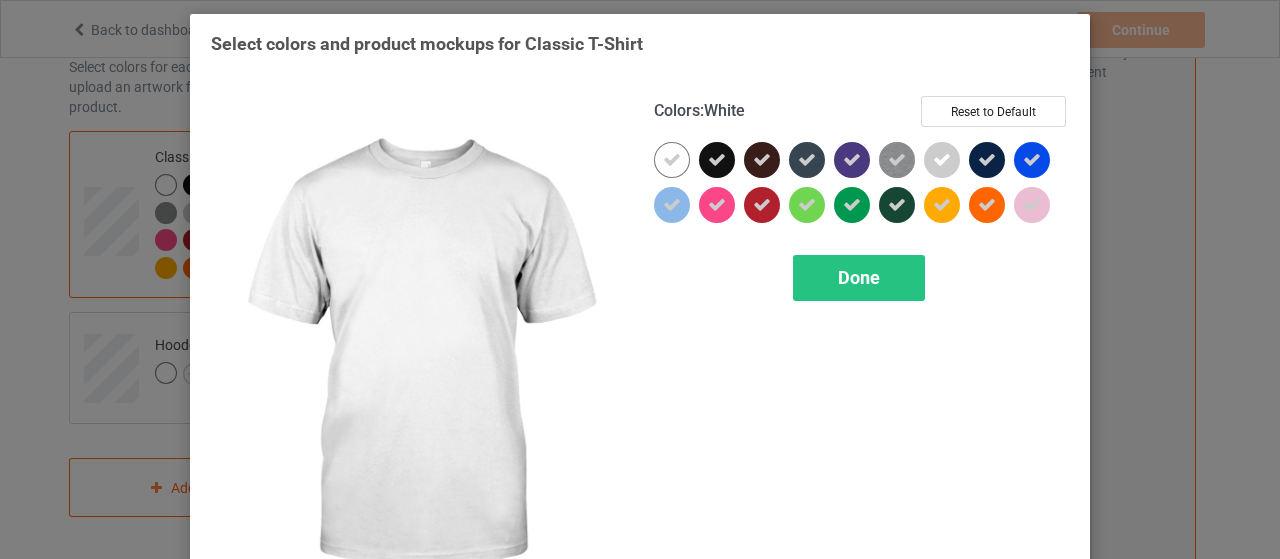 click at bounding box center [672, 160] 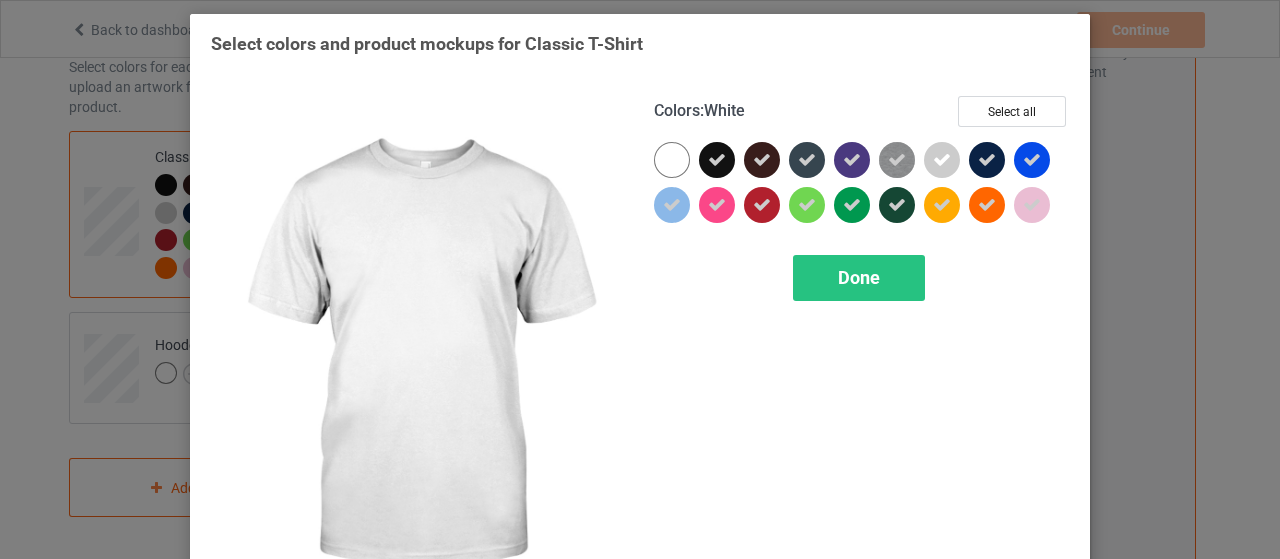 click at bounding box center (672, 160) 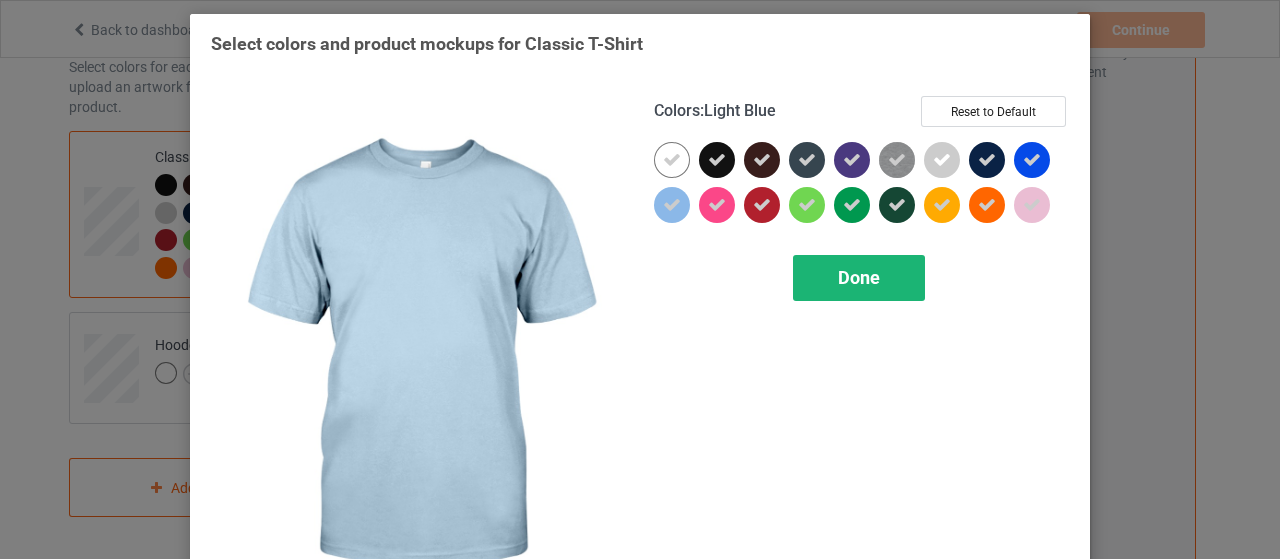 click on "Done" at bounding box center [859, 278] 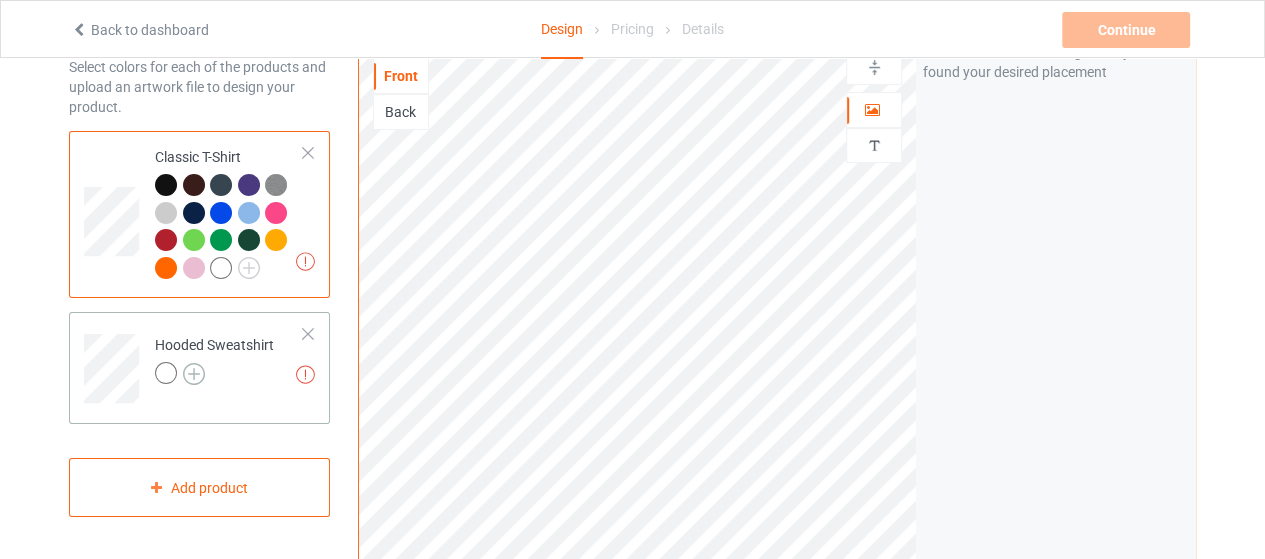 click at bounding box center (194, 374) 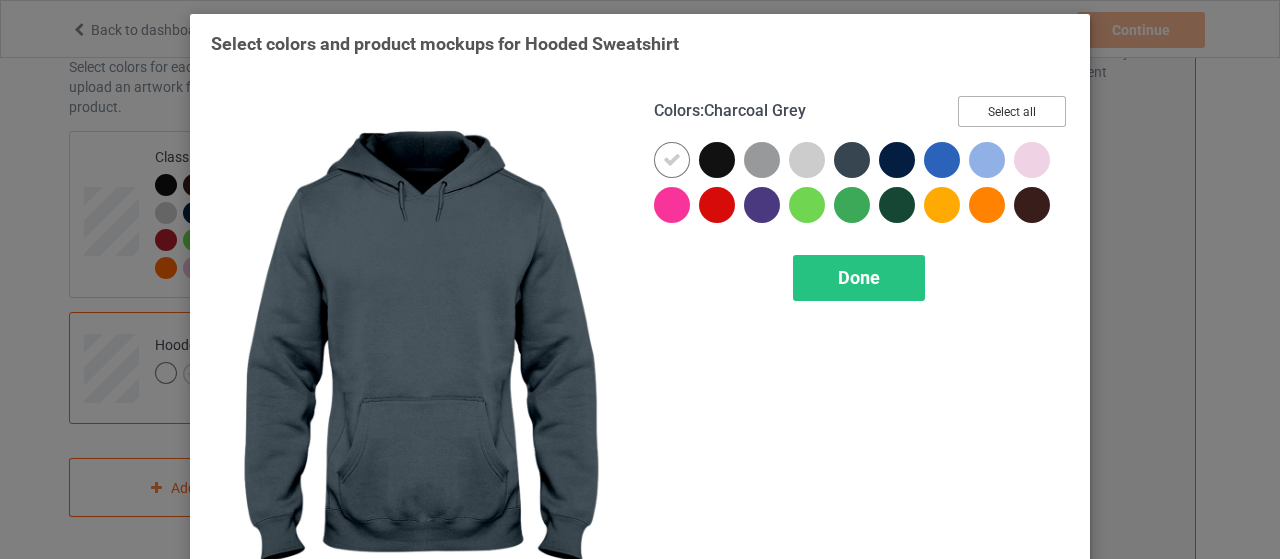 click on "Select all" at bounding box center [1012, 111] 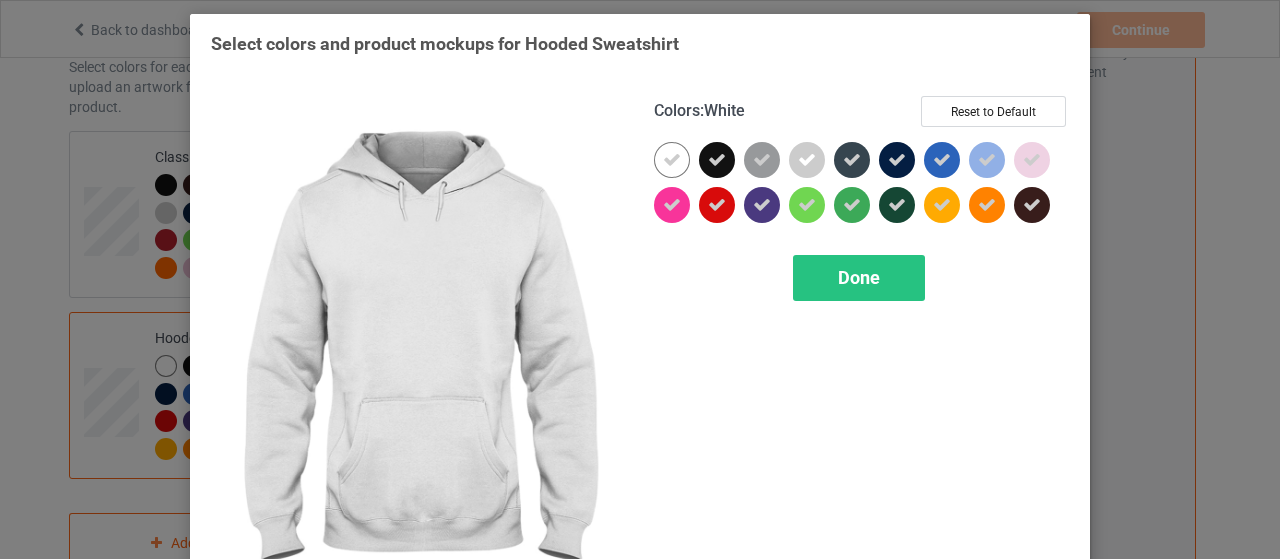 click at bounding box center [672, 160] 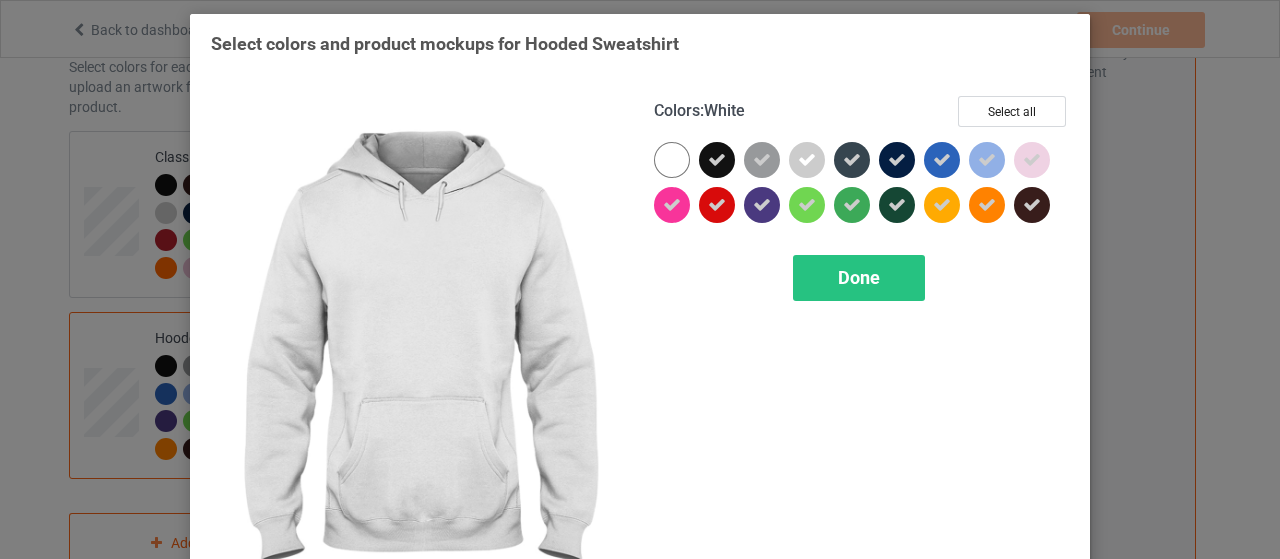 click at bounding box center (672, 160) 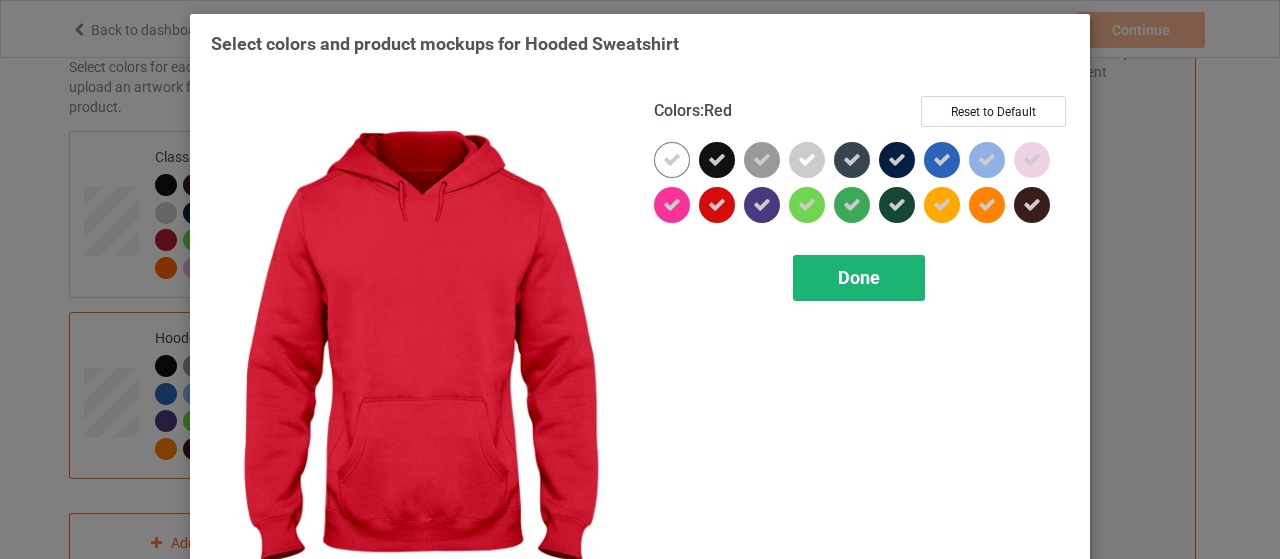 click on "Done" at bounding box center (859, 278) 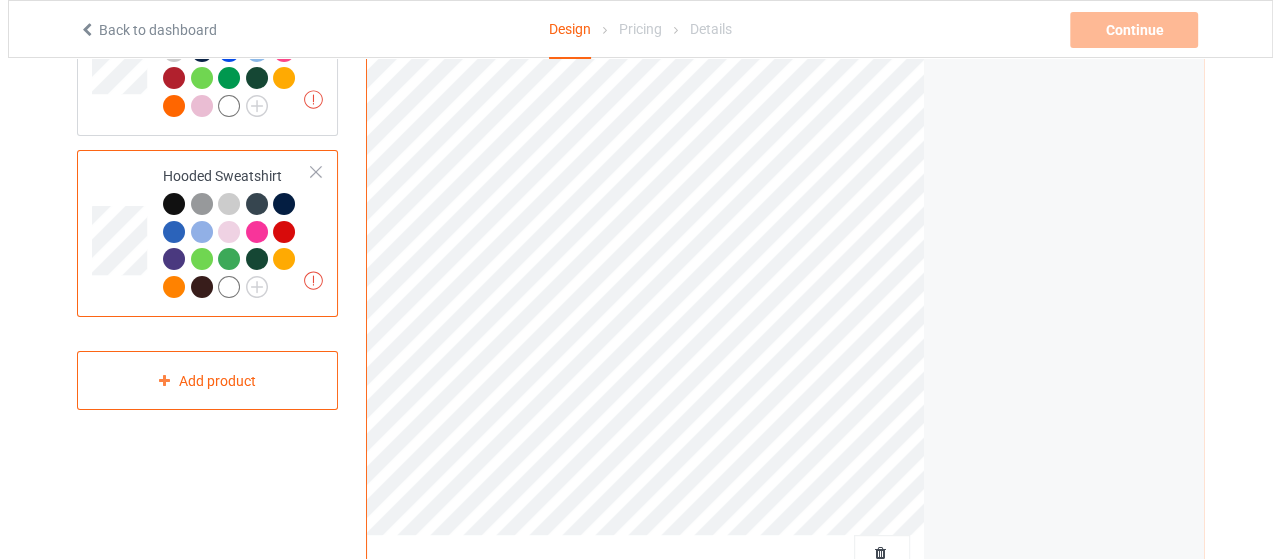 scroll, scrollTop: 300, scrollLeft: 0, axis: vertical 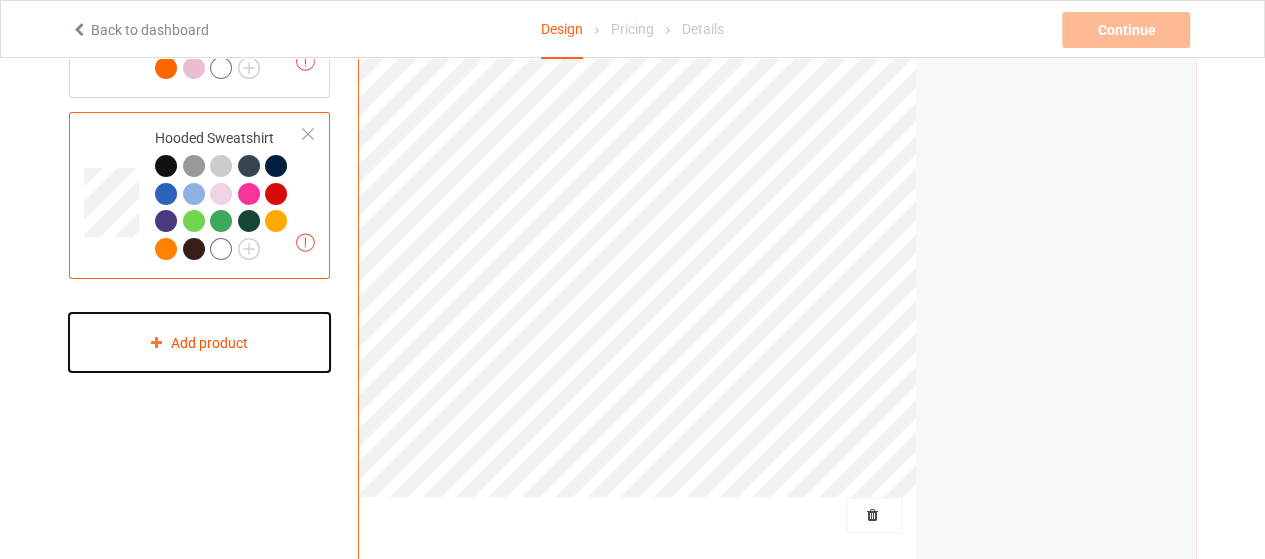 click on "Add product" at bounding box center [199, 342] 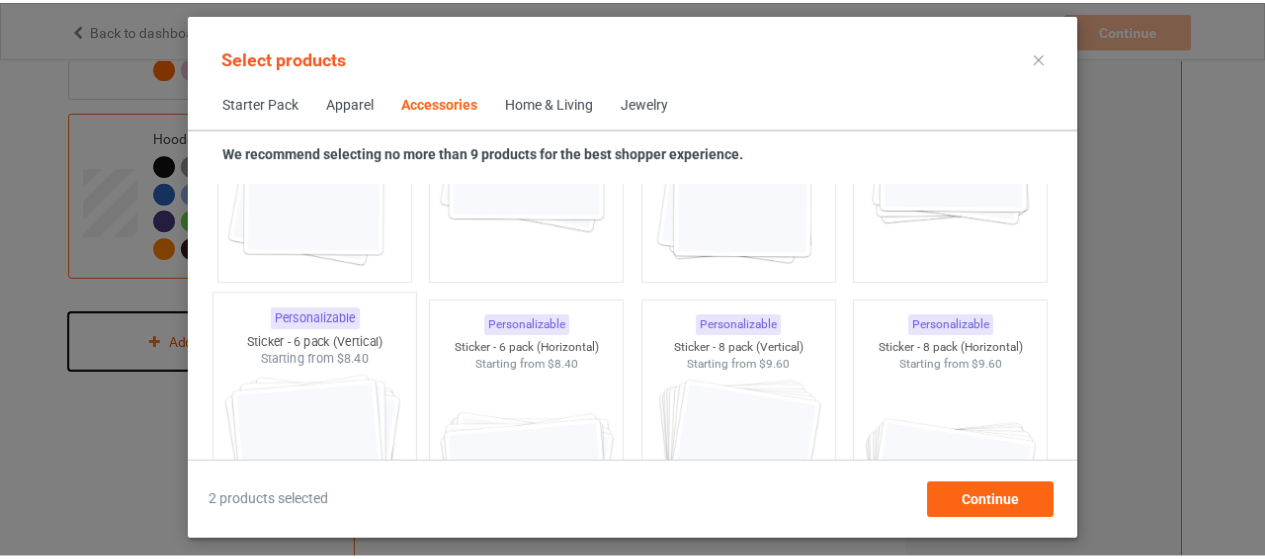 scroll, scrollTop: 7225, scrollLeft: 0, axis: vertical 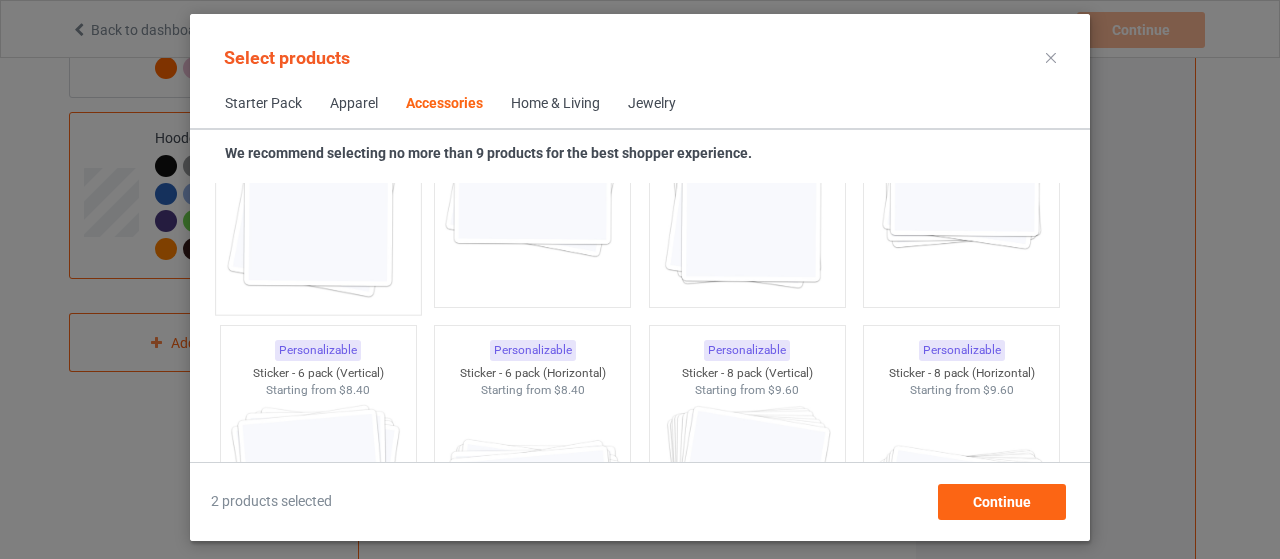 click at bounding box center [318, 186] 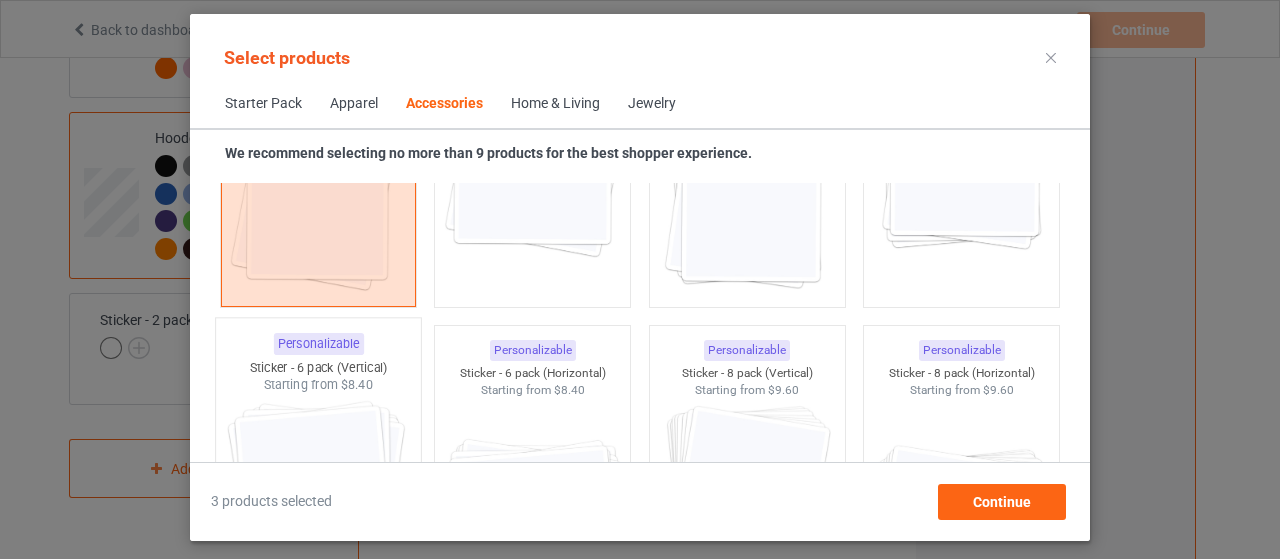 click at bounding box center [318, 511] 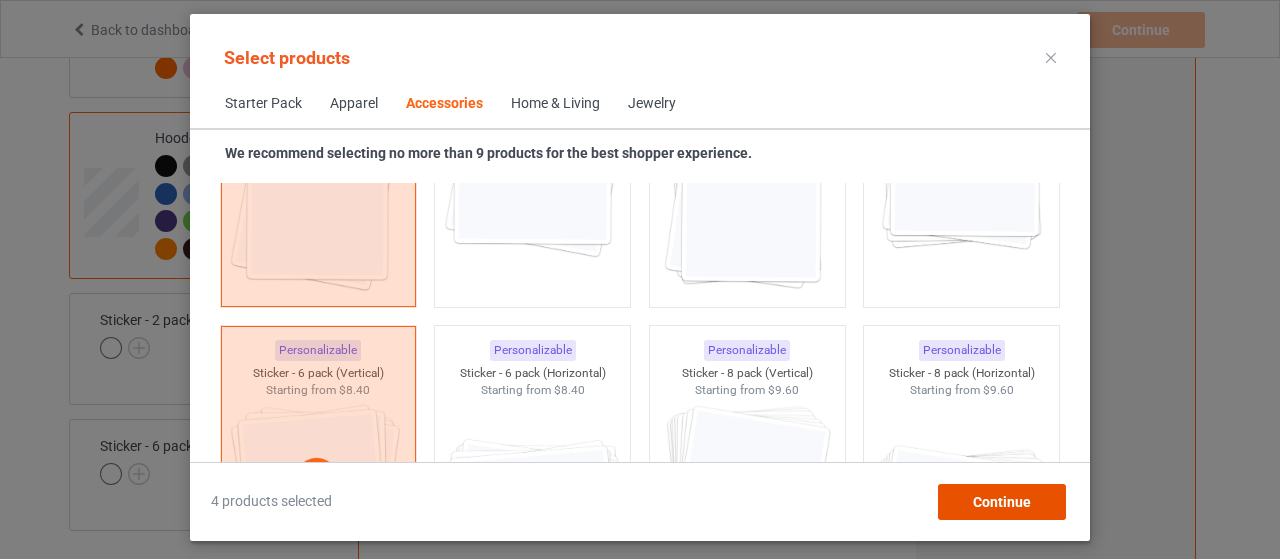 drag, startPoint x: 1044, startPoint y: 495, endPoint x: 1010, endPoint y: 472, distance: 41.04875 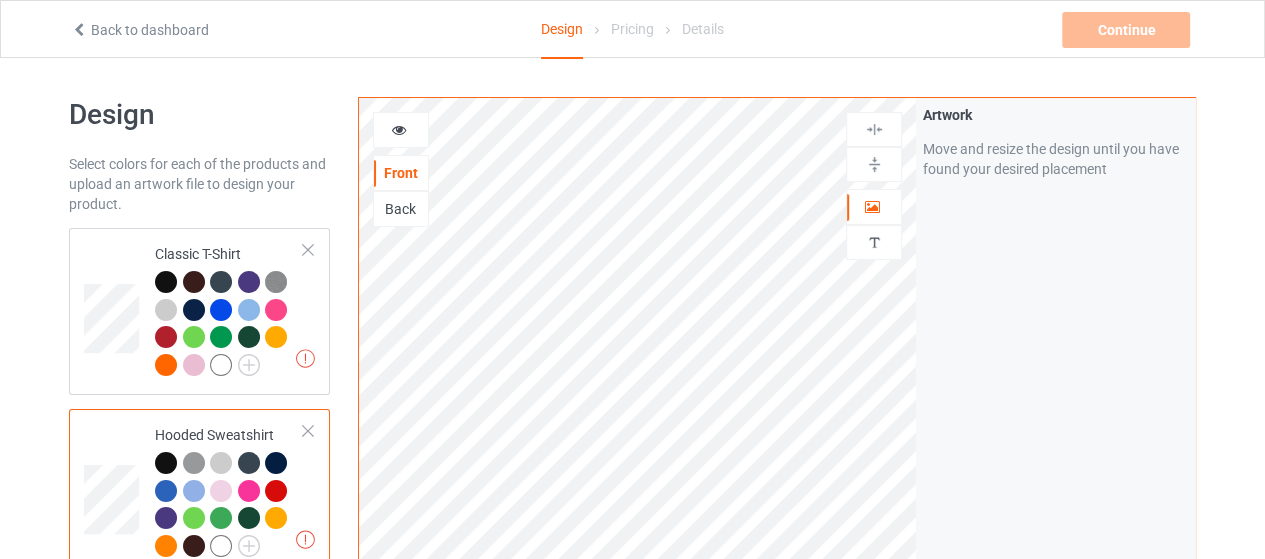 scroll, scrollTop: 0, scrollLeft: 0, axis: both 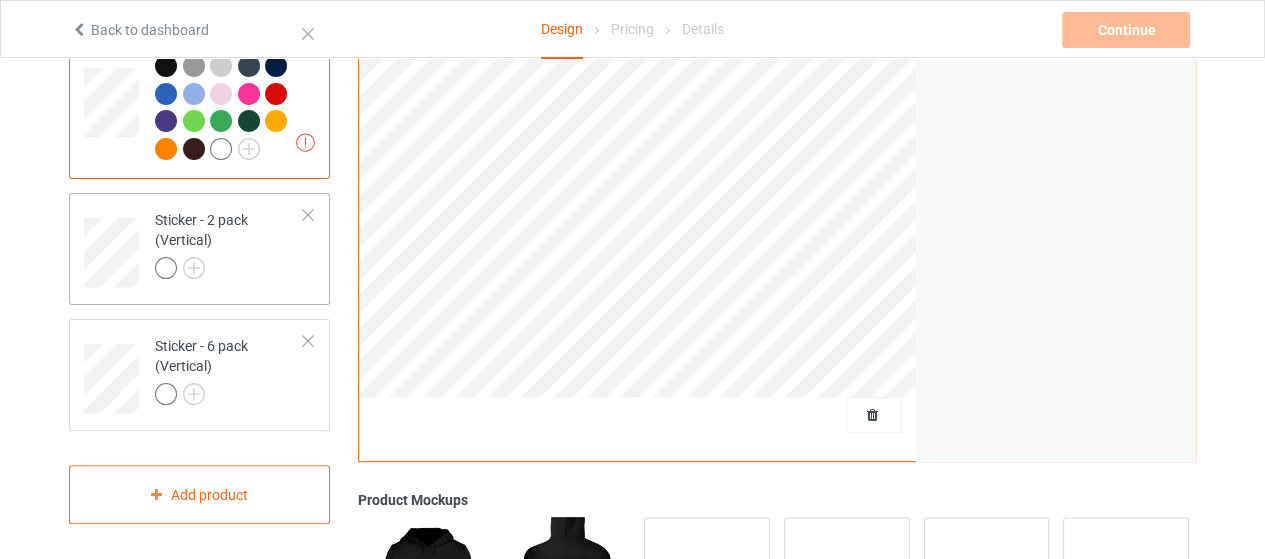 click on "Sticker - 2 pack (Vertical)" at bounding box center [199, 249] 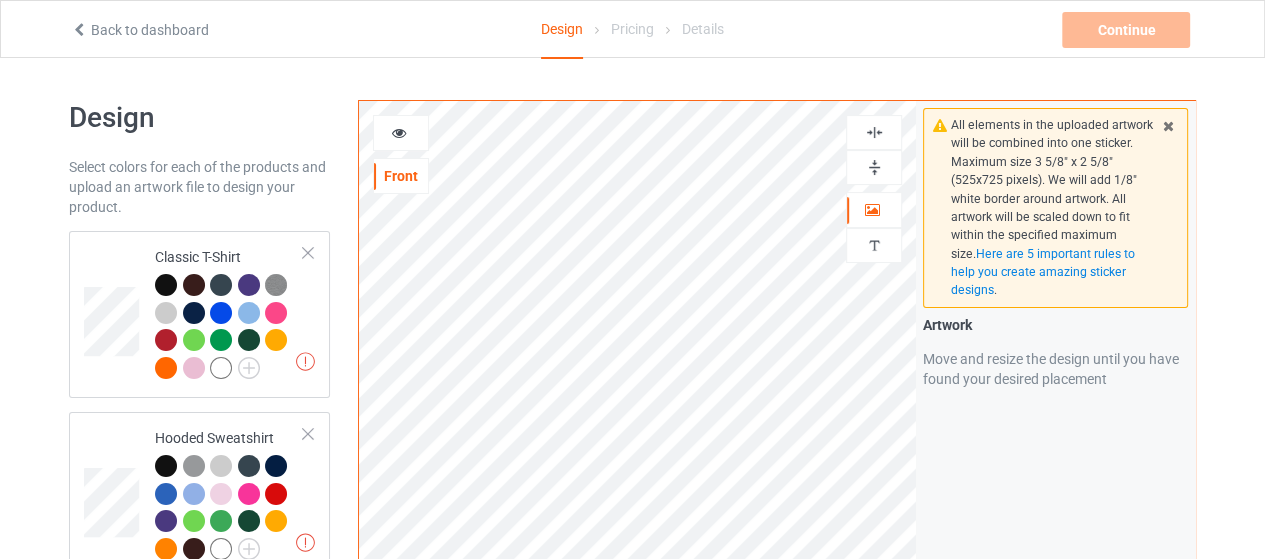 scroll, scrollTop: 0, scrollLeft: 0, axis: both 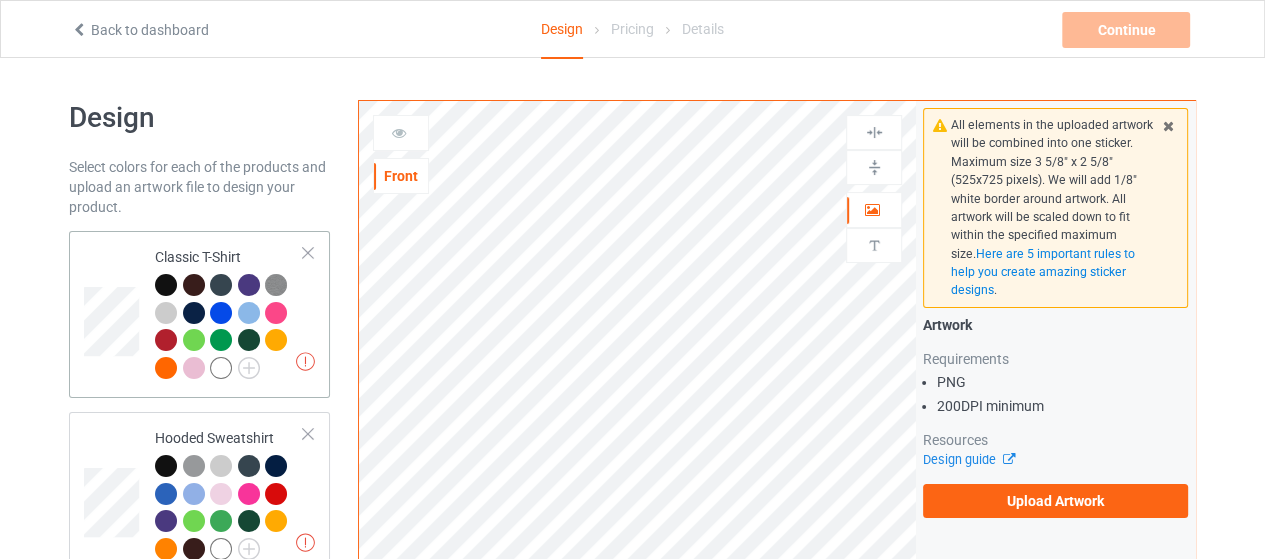 click on "Missing artworks Classic T-Shirt" at bounding box center (229, 314) 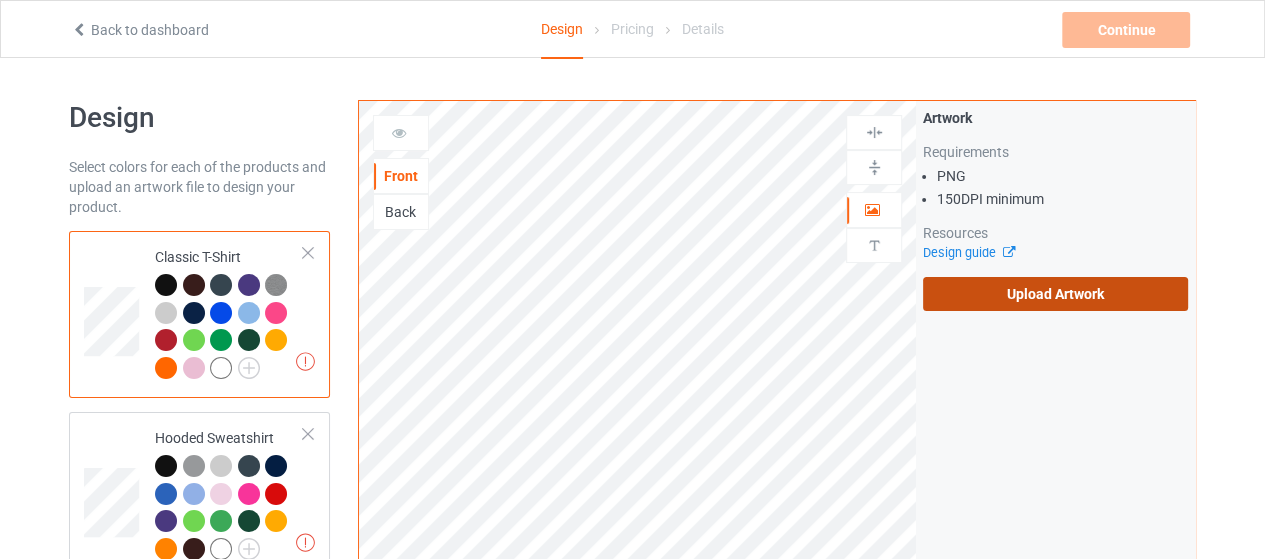 click on "Upload Artwork" at bounding box center (1055, 294) 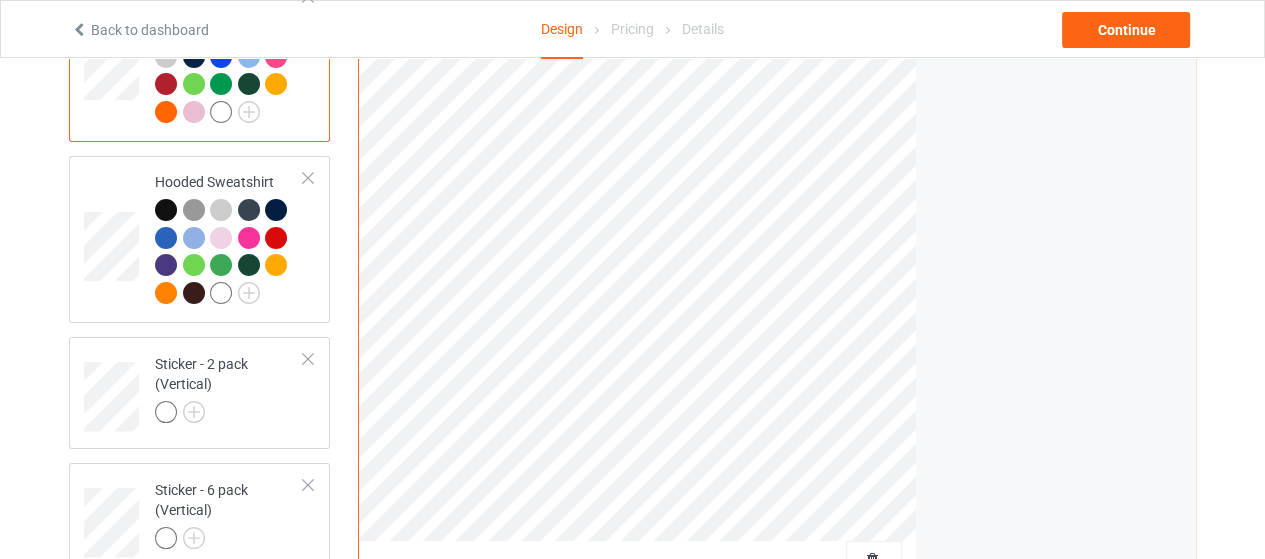 scroll, scrollTop: 100, scrollLeft: 0, axis: vertical 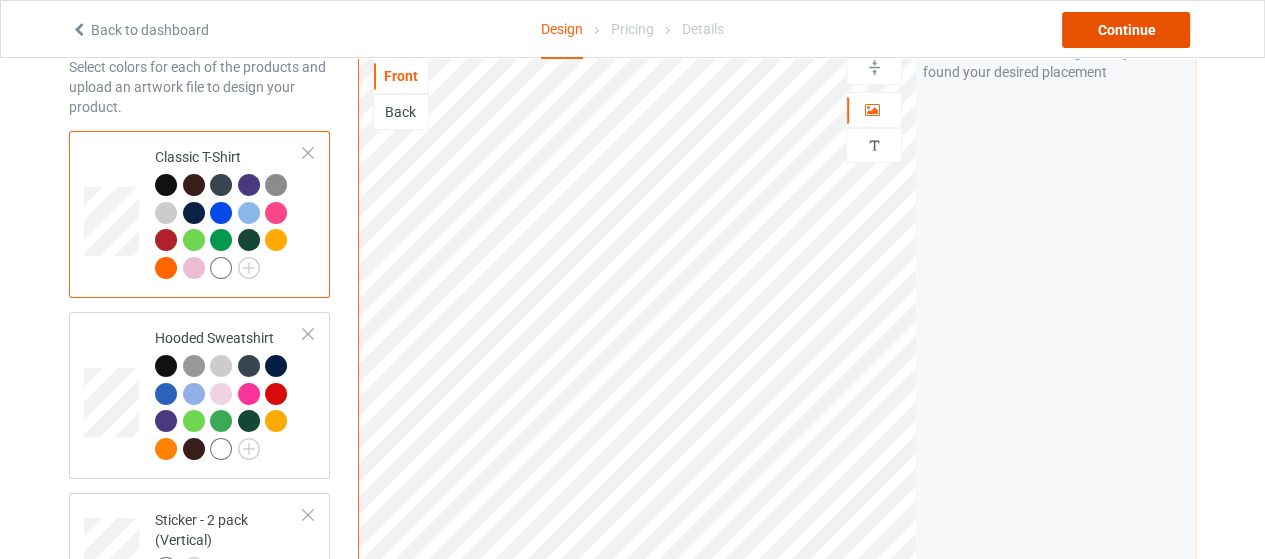 click on "Continue" at bounding box center (1126, 30) 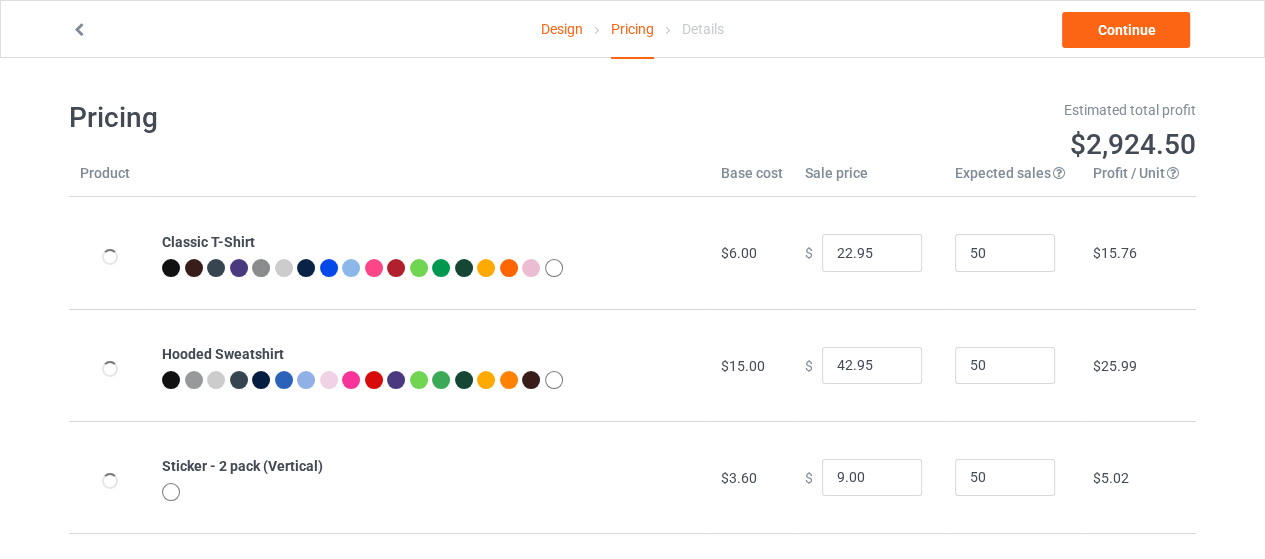 scroll, scrollTop: 127, scrollLeft: 0, axis: vertical 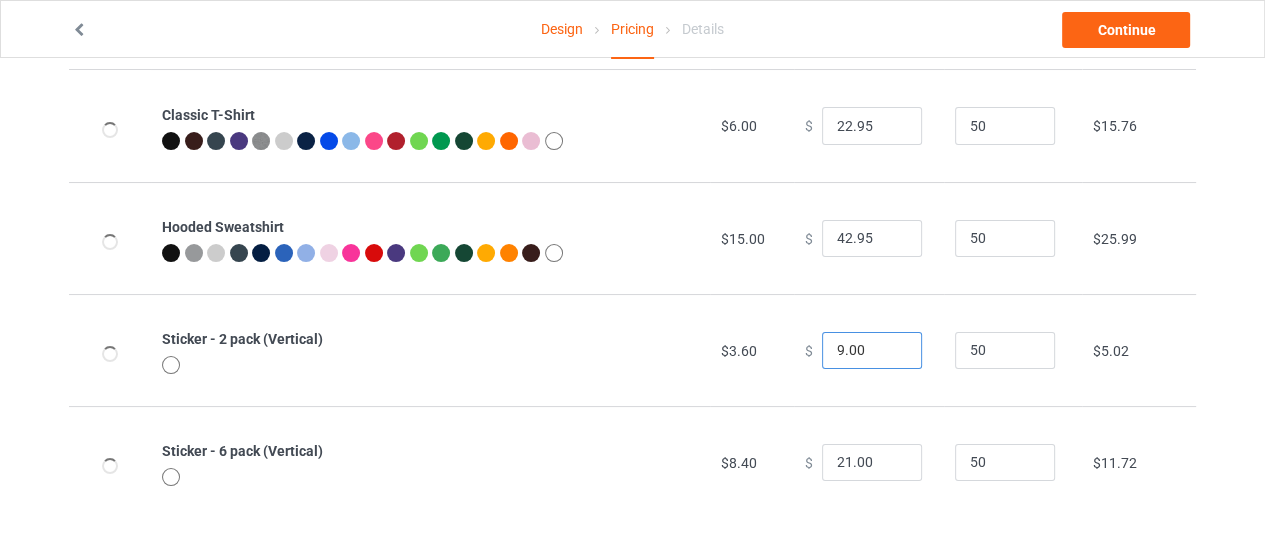 drag, startPoint x: 832, startPoint y: 347, endPoint x: 820, endPoint y: 347, distance: 12 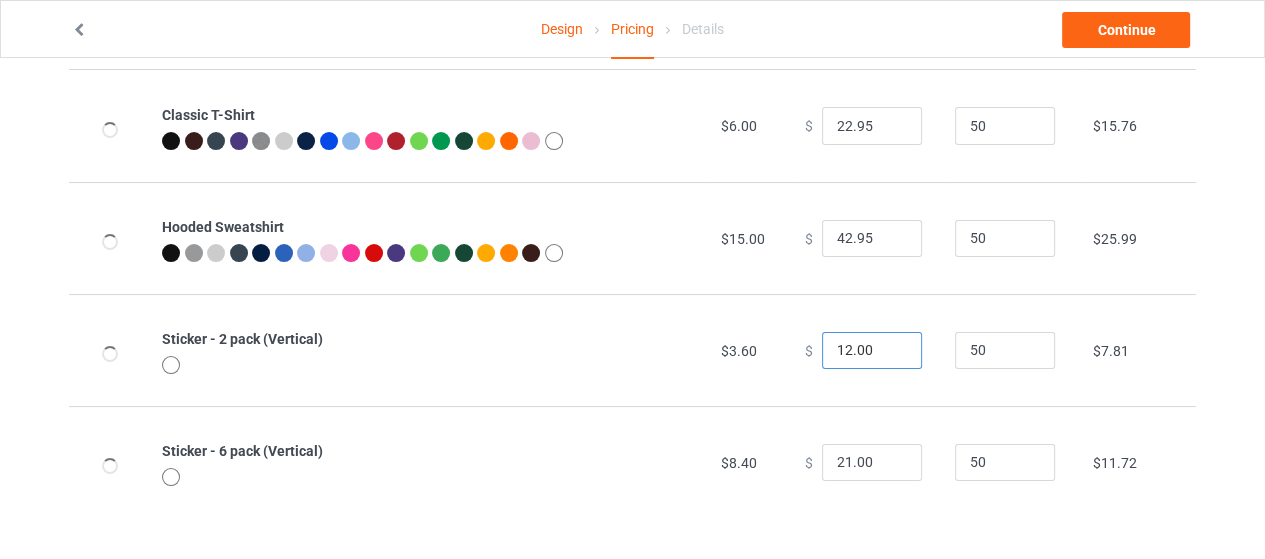 type on "12.00" 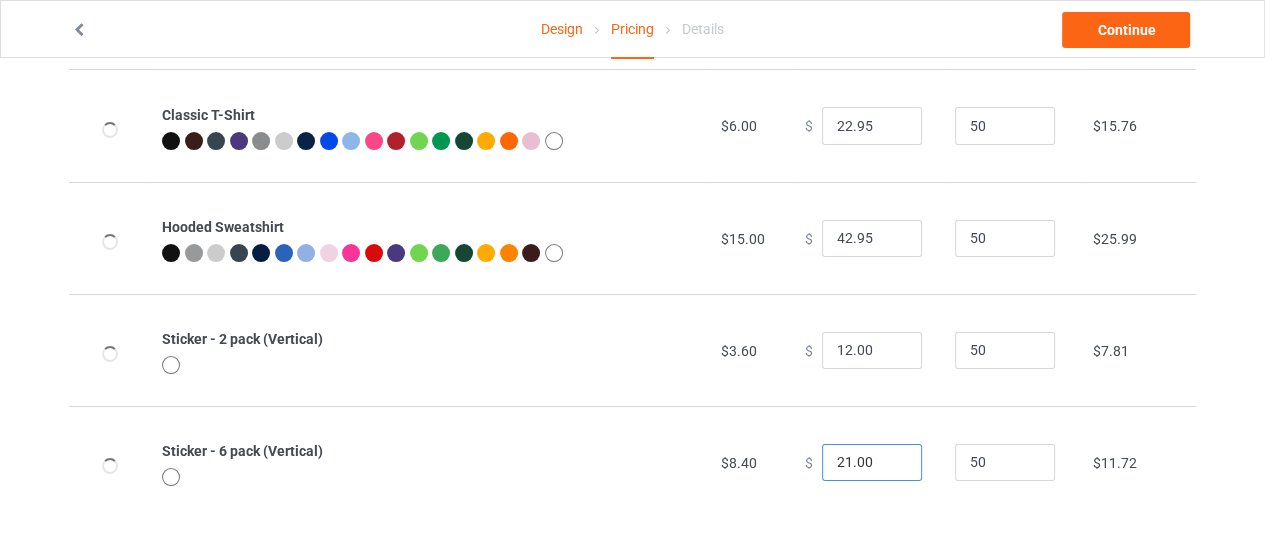 drag, startPoint x: 839, startPoint y: 459, endPoint x: 786, endPoint y: 462, distance: 53.08484 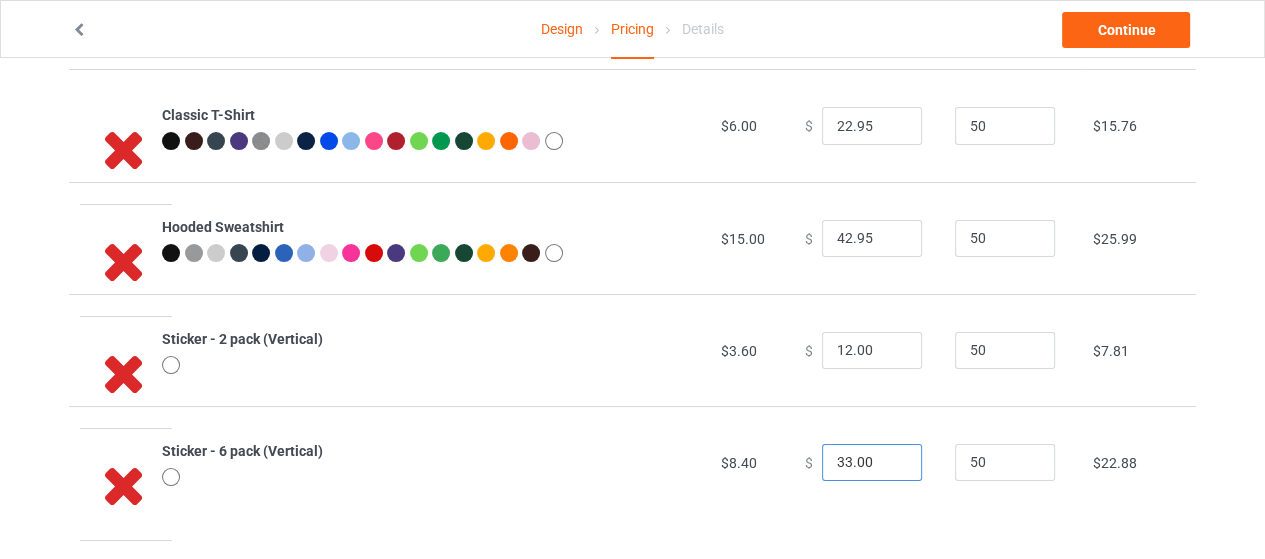 type on "33.00" 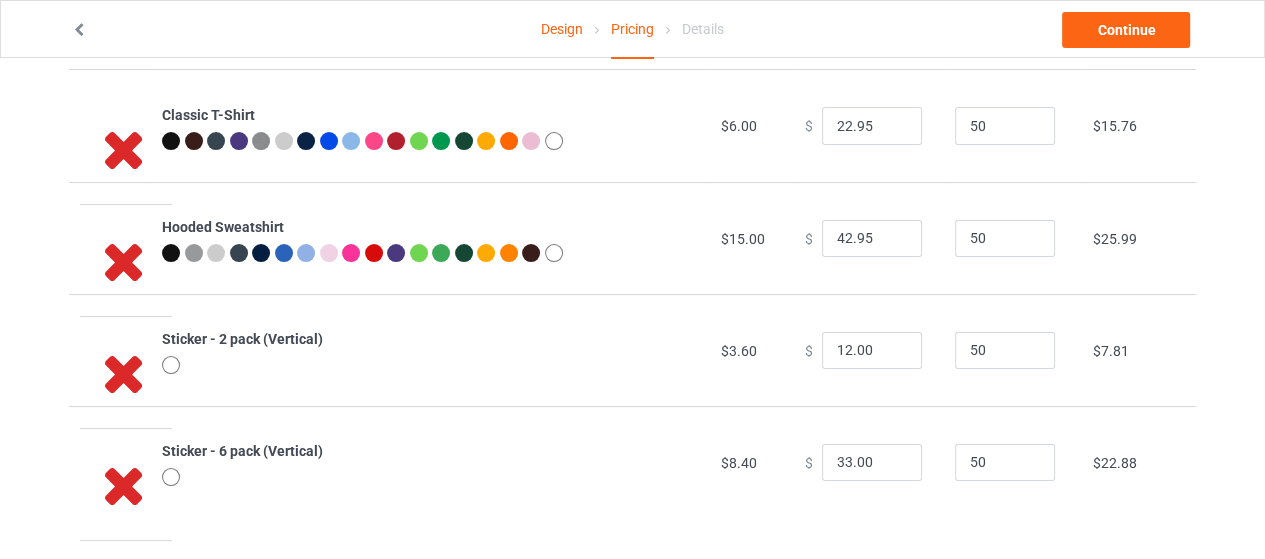 click on "Design" at bounding box center (562, 29) 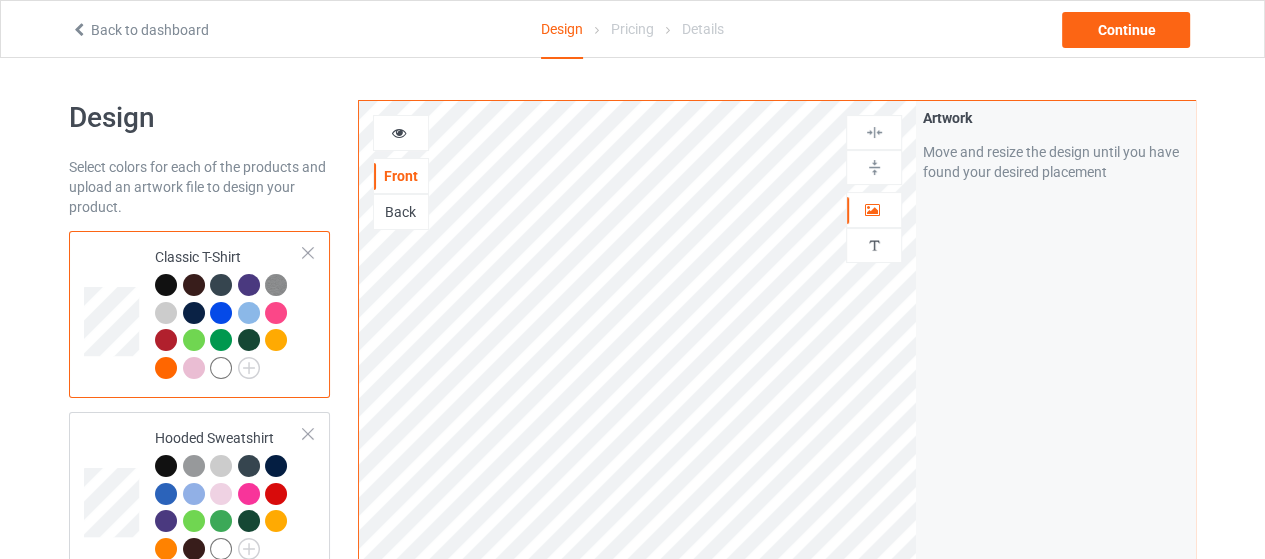scroll, scrollTop: 400, scrollLeft: 0, axis: vertical 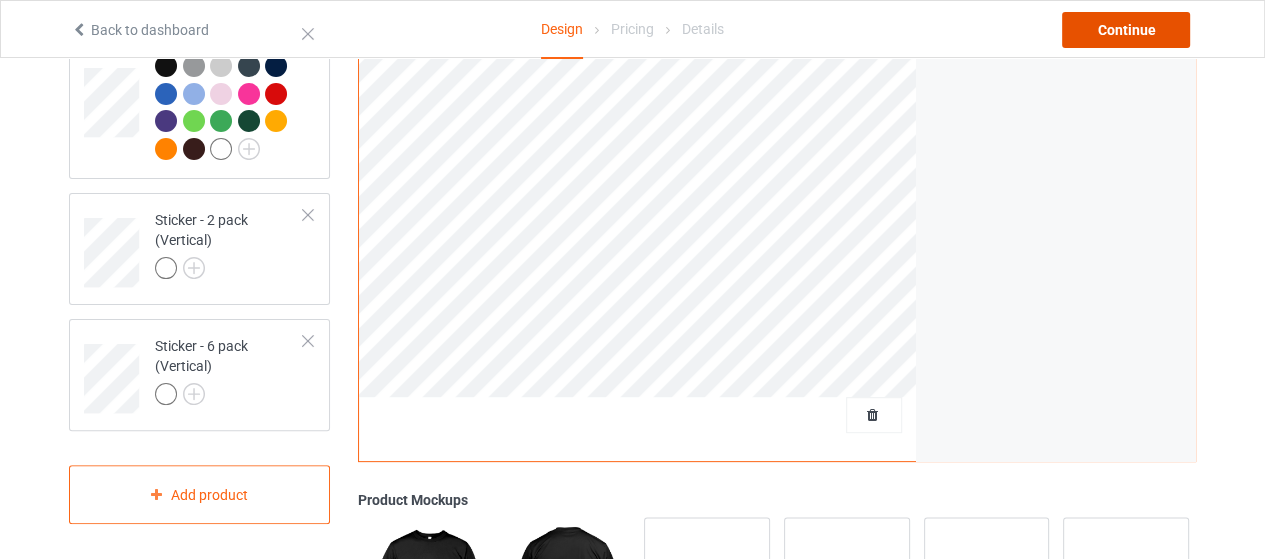 click on "Continue" at bounding box center (1126, 30) 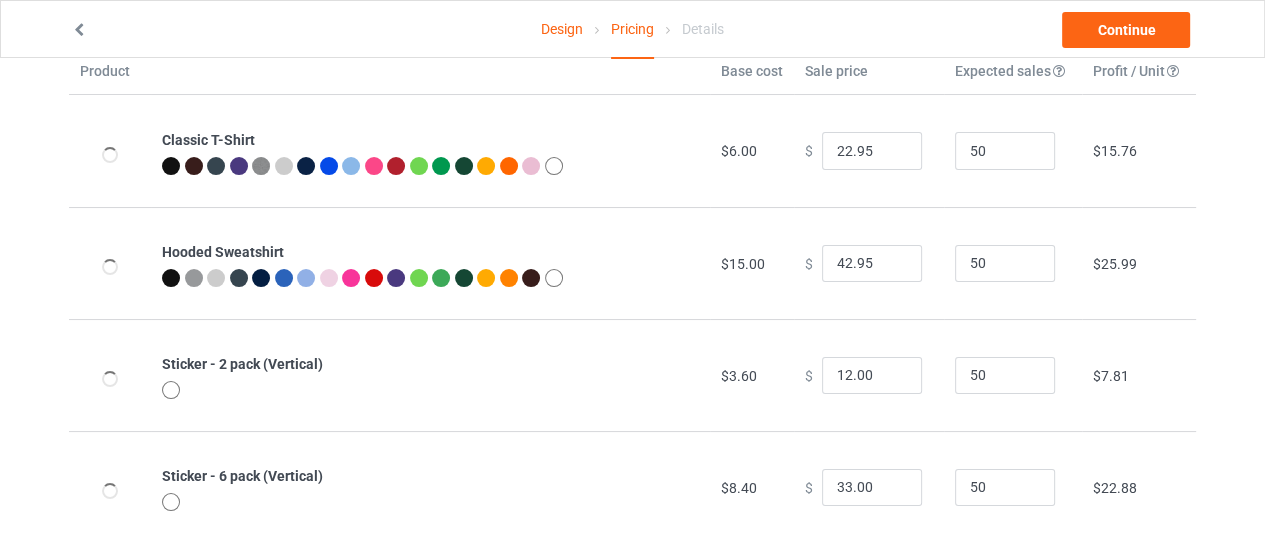 scroll, scrollTop: 127, scrollLeft: 0, axis: vertical 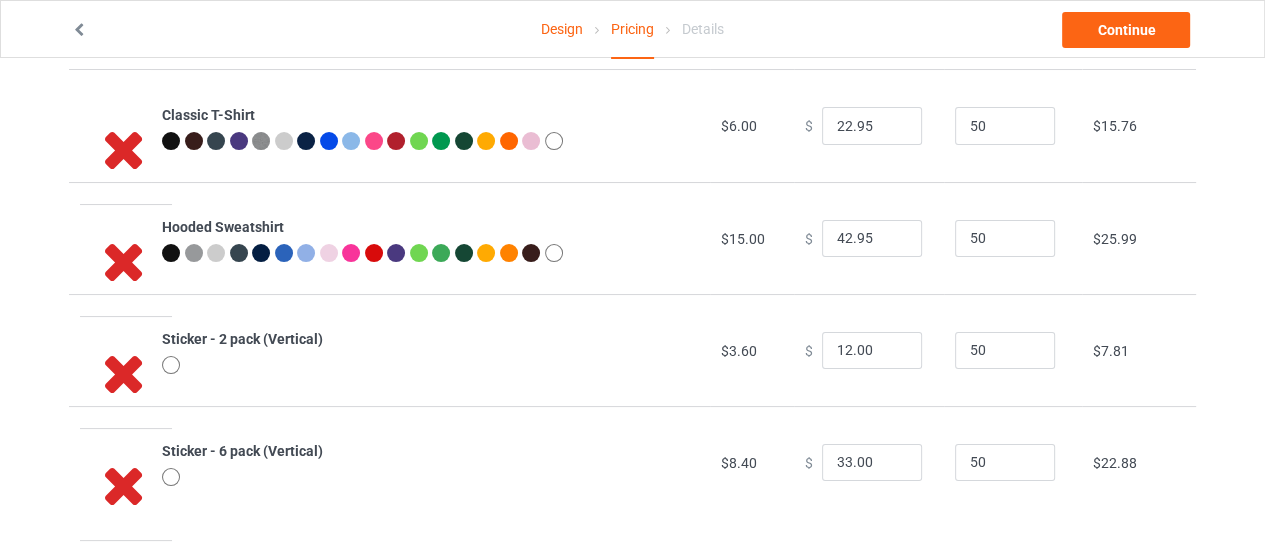 click on "Design Pricing Details Continue" at bounding box center (632, 29) 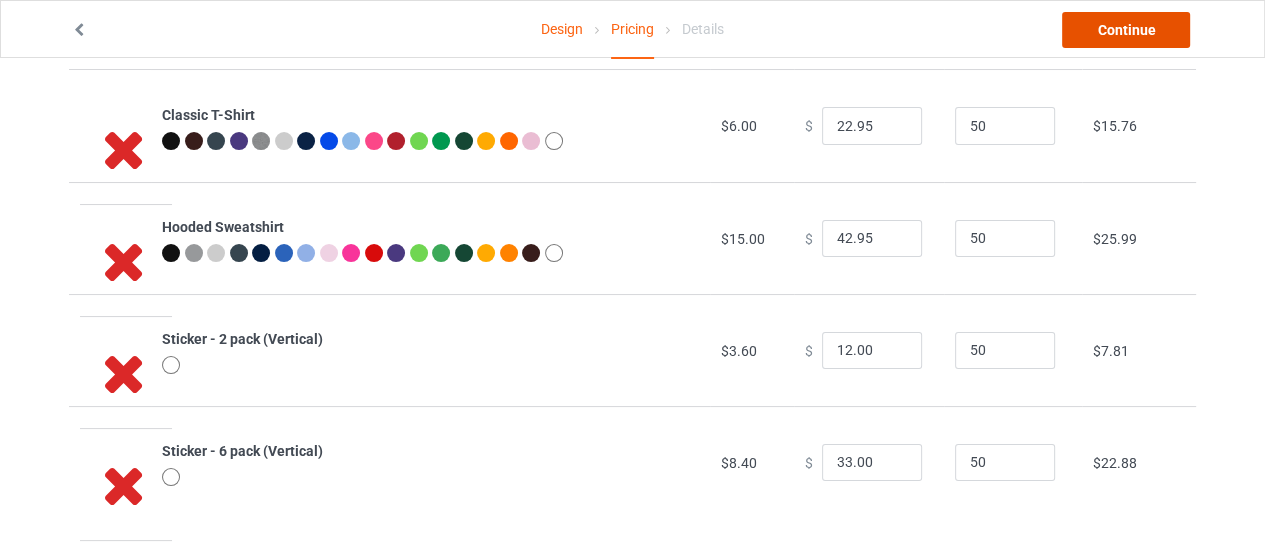 click on "Continue" at bounding box center (1126, 30) 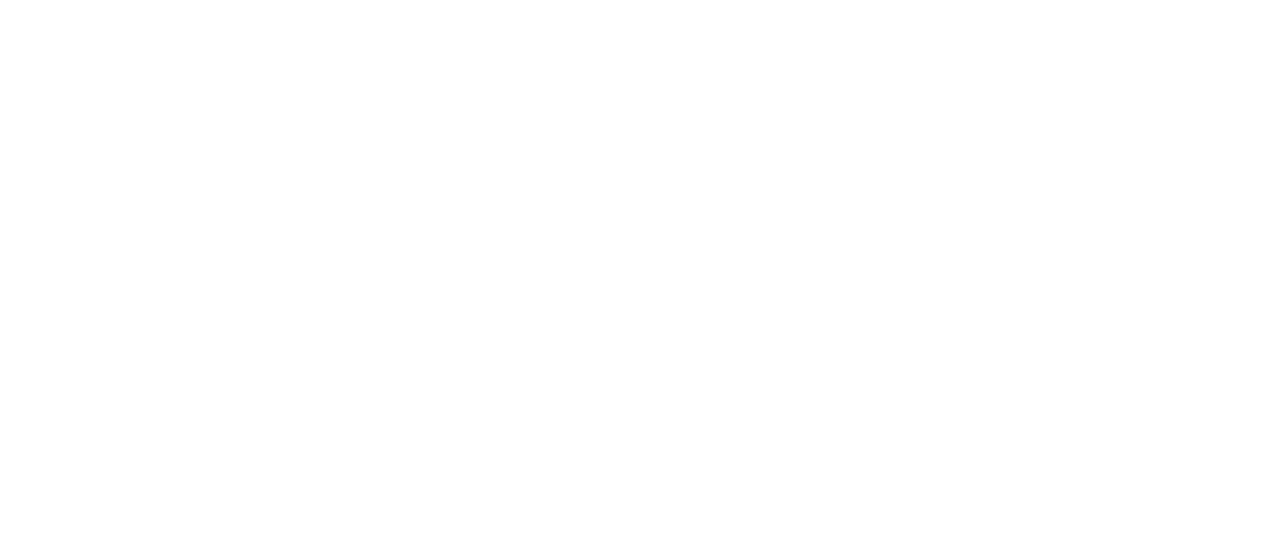 scroll, scrollTop: 0, scrollLeft: 0, axis: both 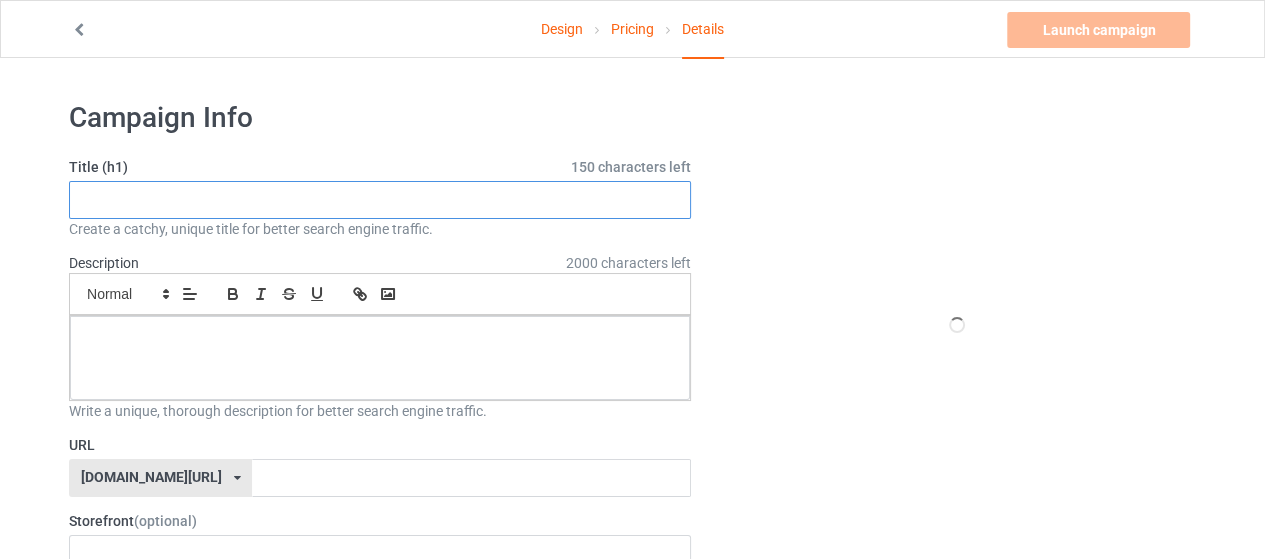click at bounding box center (380, 200) 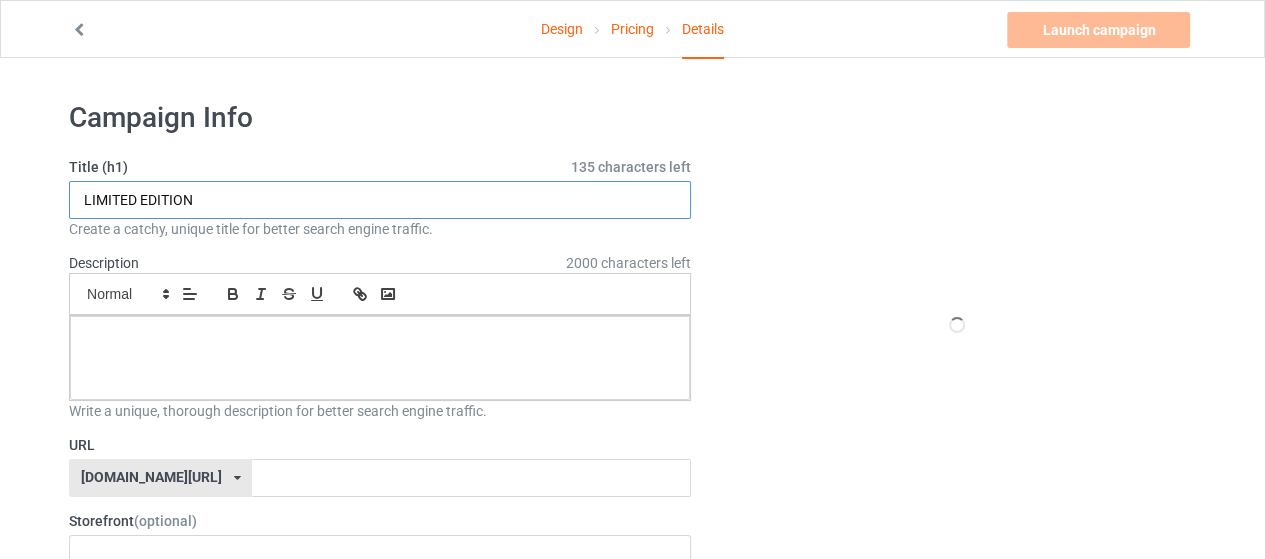 click on "LIMITED EDITION" at bounding box center (380, 200) 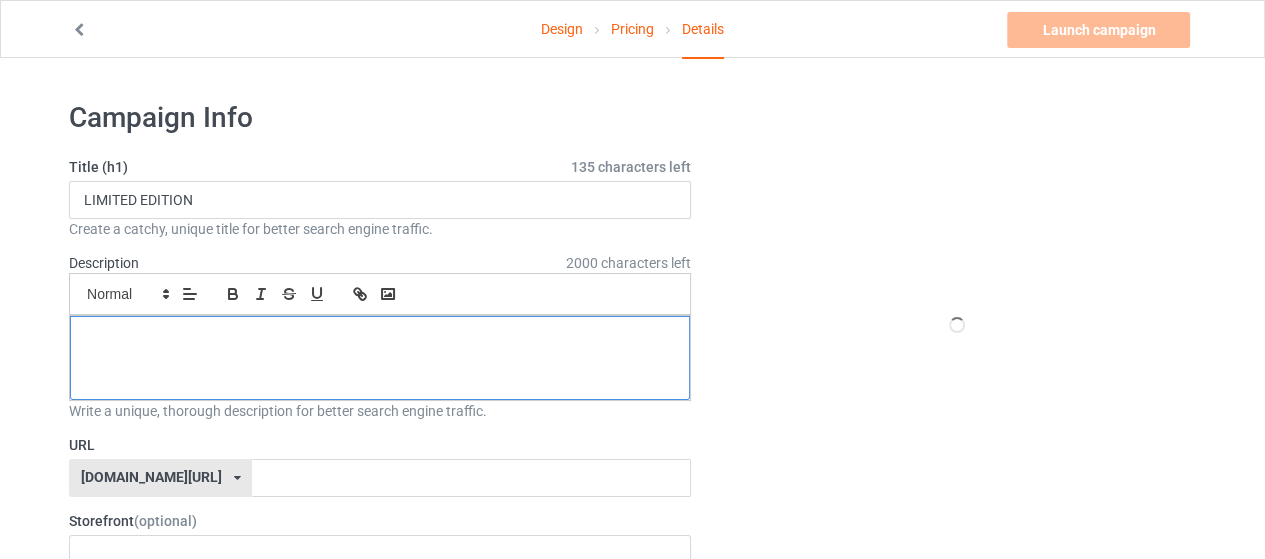 click at bounding box center [380, 358] 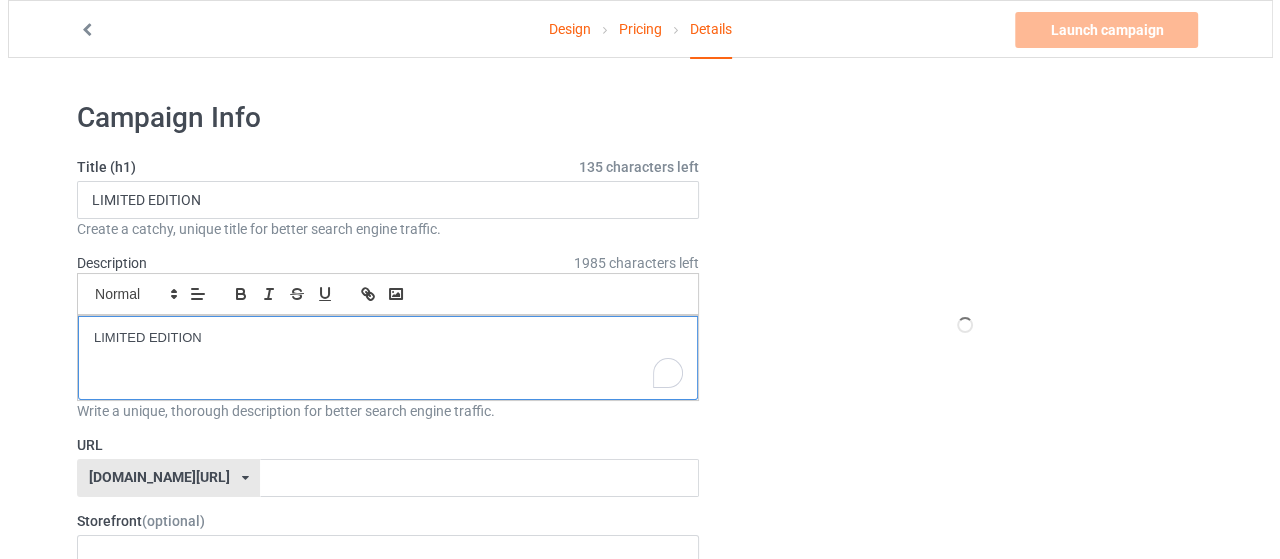 scroll, scrollTop: 0, scrollLeft: 0, axis: both 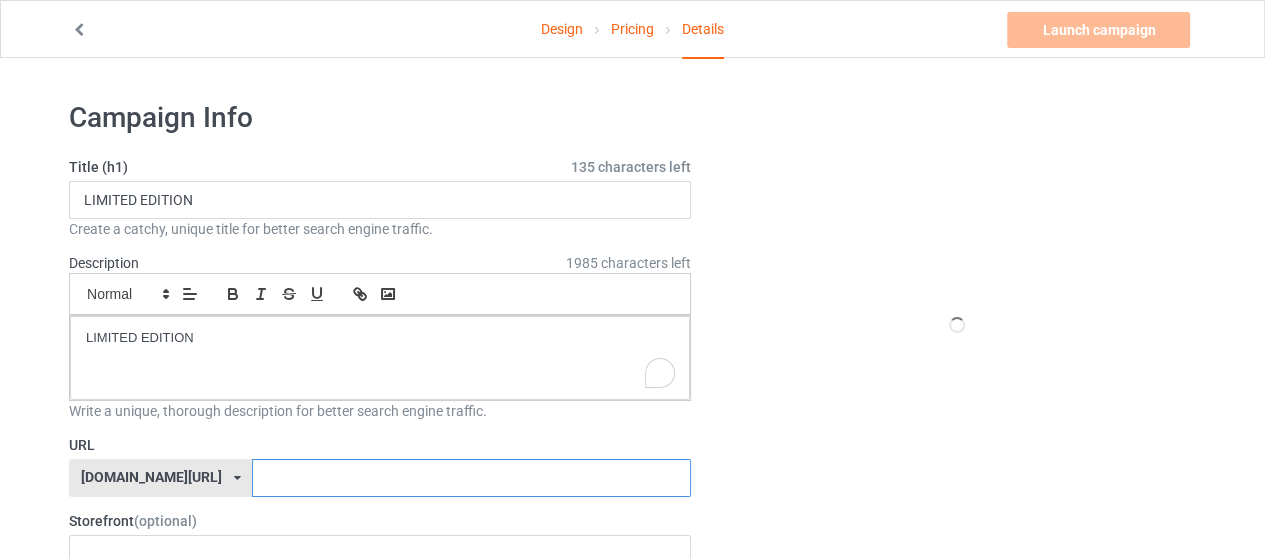 click at bounding box center (471, 478) 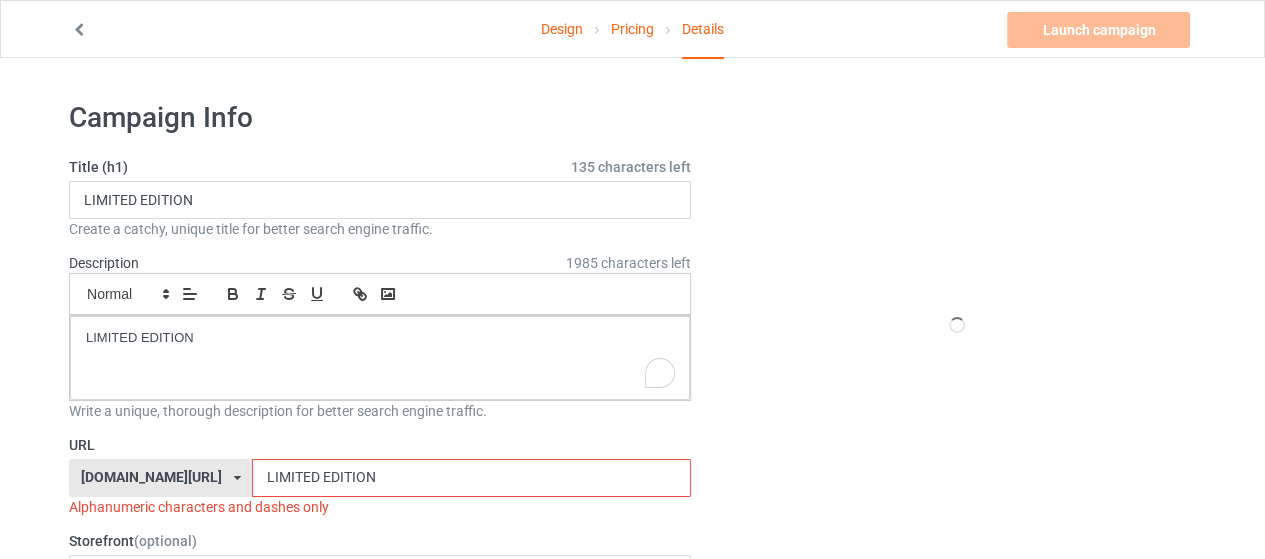 drag, startPoint x: 272, startPoint y: 463, endPoint x: 316, endPoint y: 490, distance: 51.62364 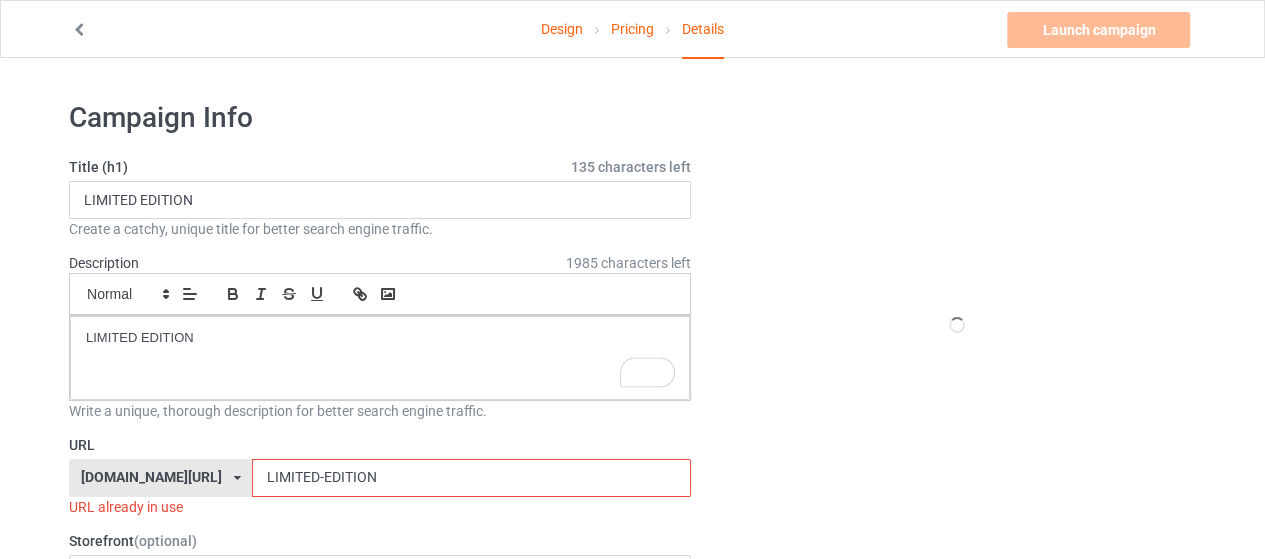 drag, startPoint x: 209, startPoint y: 476, endPoint x: 314, endPoint y: 510, distance: 110.36757 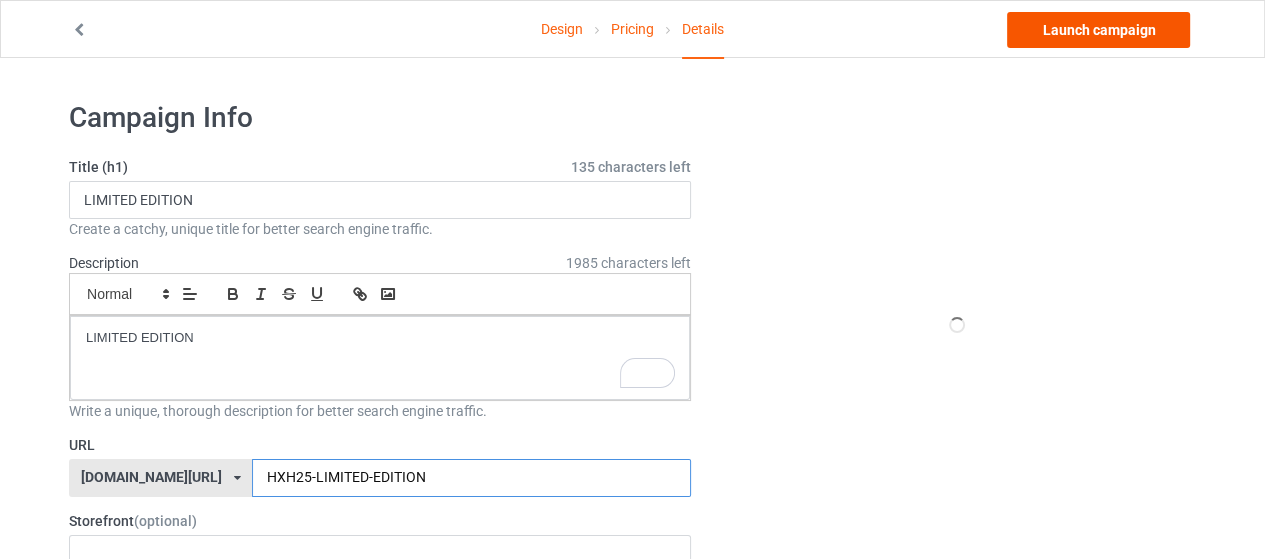 type on "HXH25-LIMITED-EDITION" 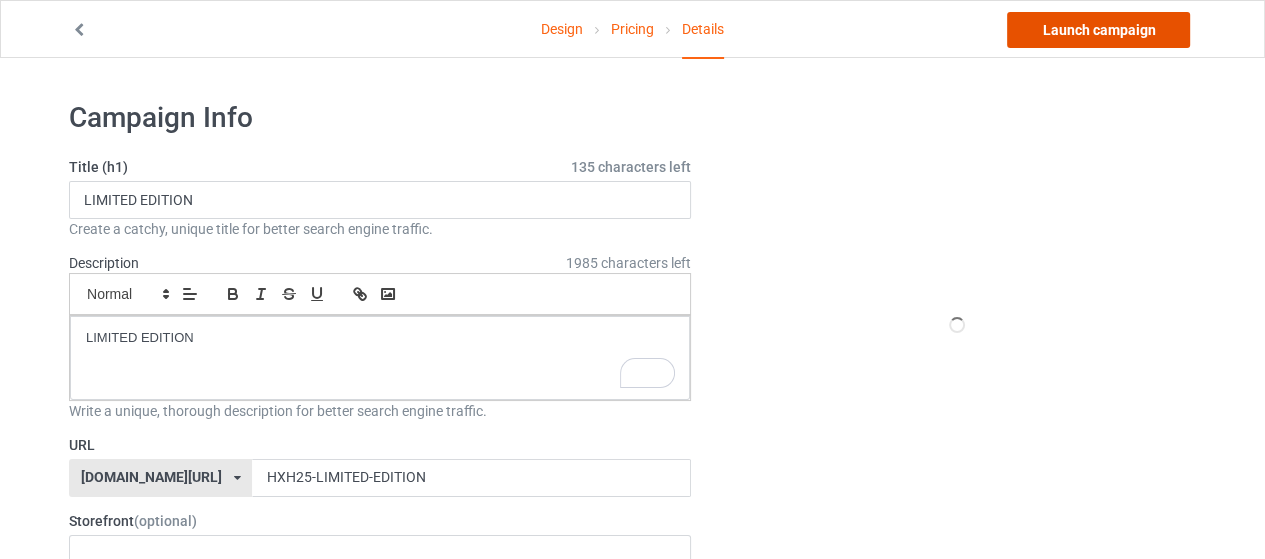 click on "Launch campaign" at bounding box center (1098, 30) 